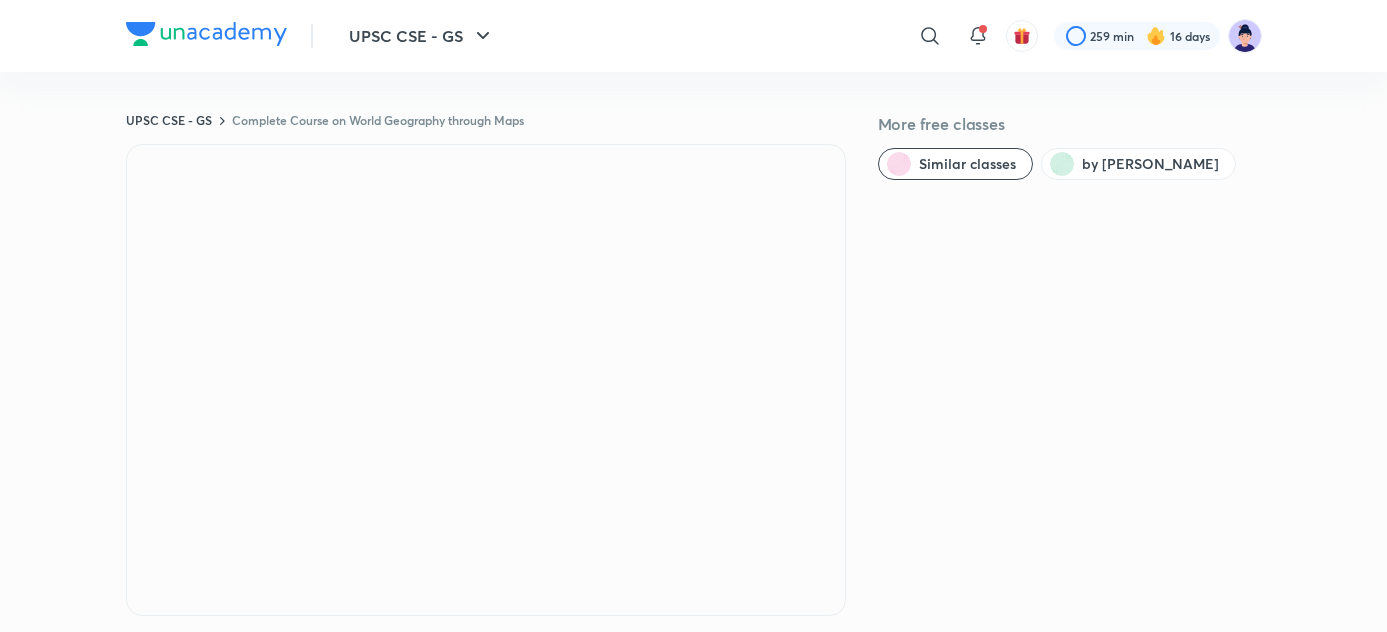 scroll, scrollTop: 0, scrollLeft: 0, axis: both 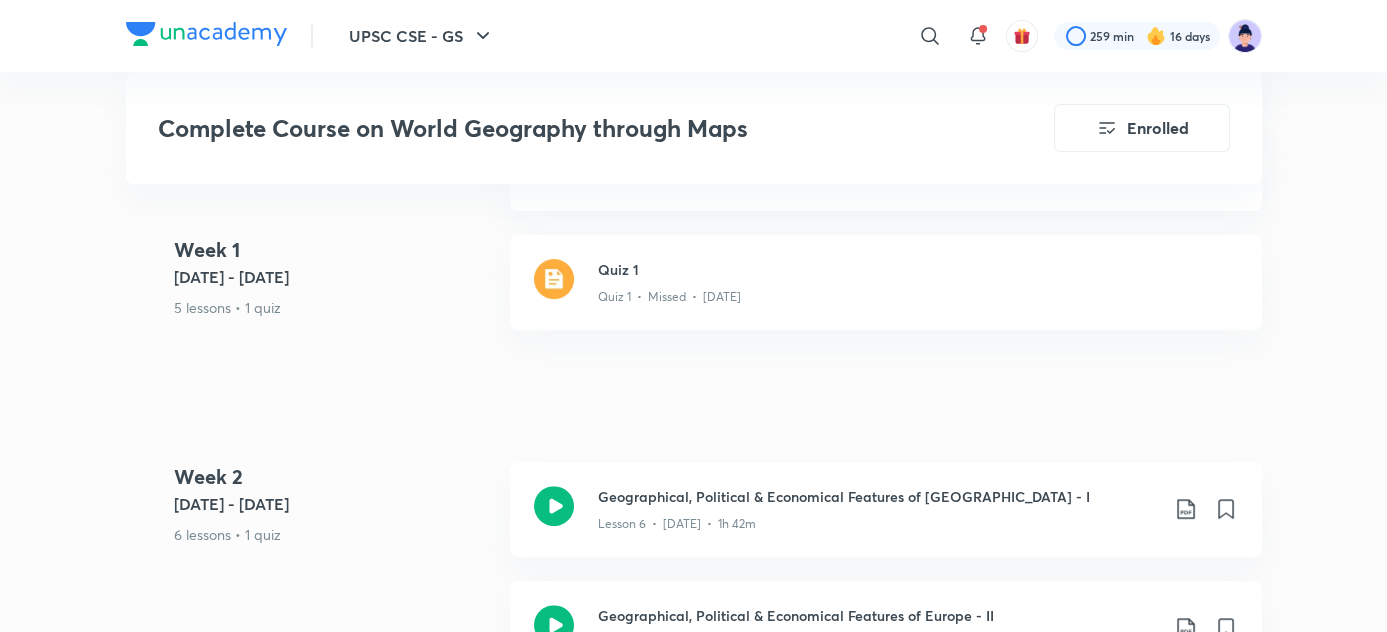 click at bounding box center [206, 34] 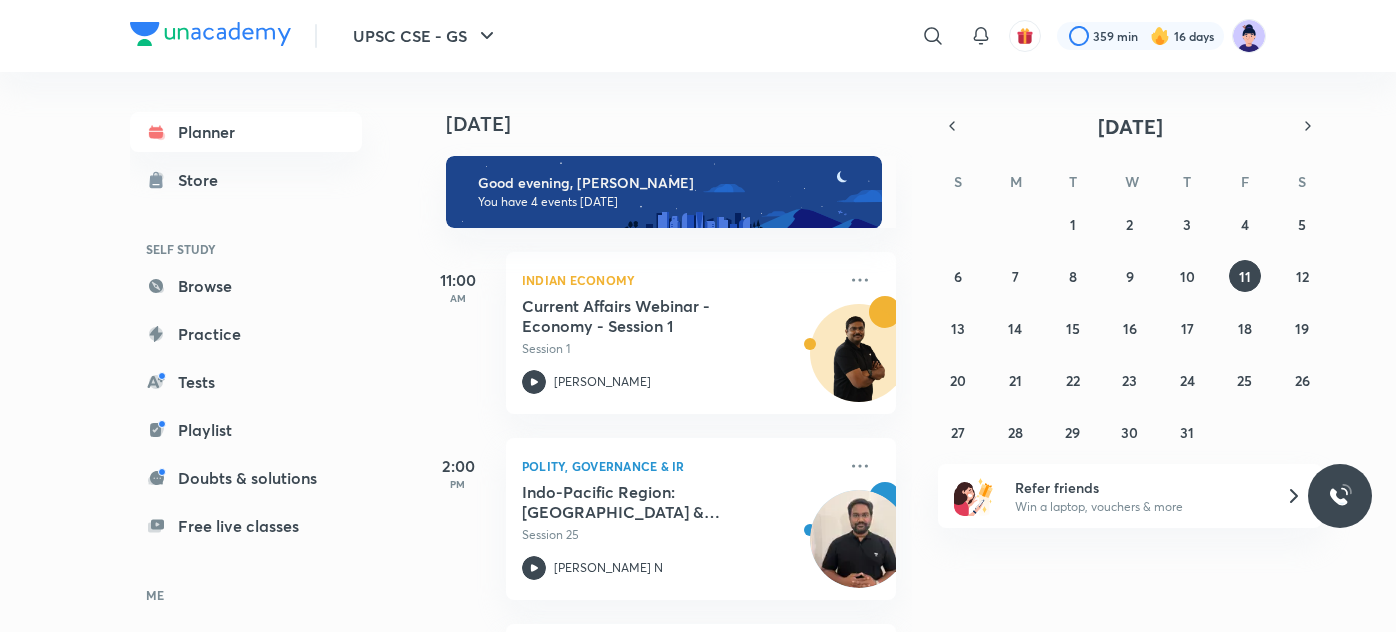 scroll, scrollTop: 0, scrollLeft: 0, axis: both 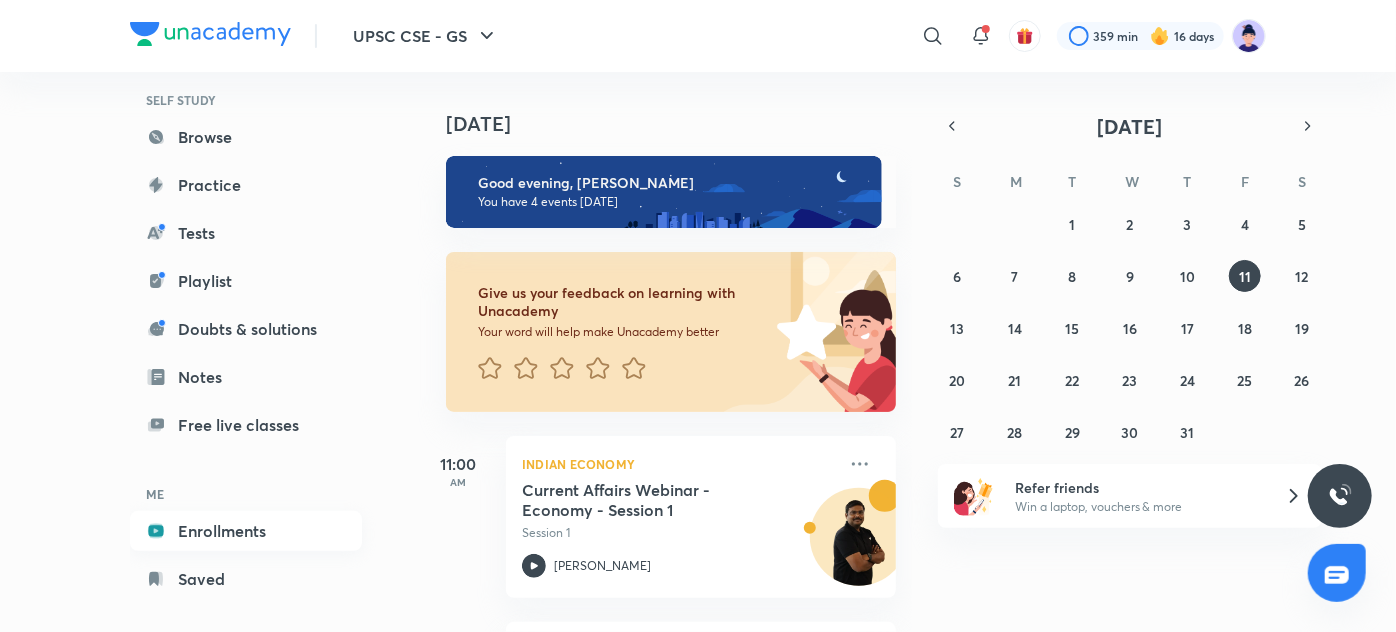 click on "Enrollments" at bounding box center [246, 531] 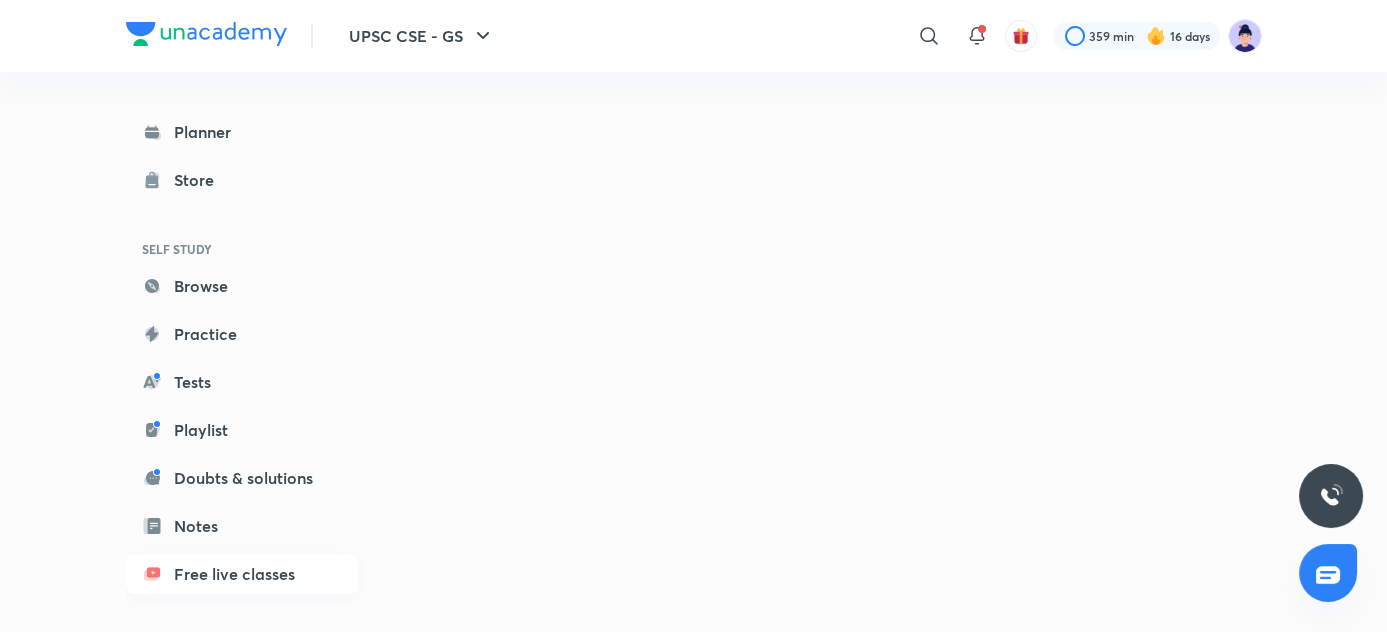 scroll, scrollTop: 172, scrollLeft: 0, axis: vertical 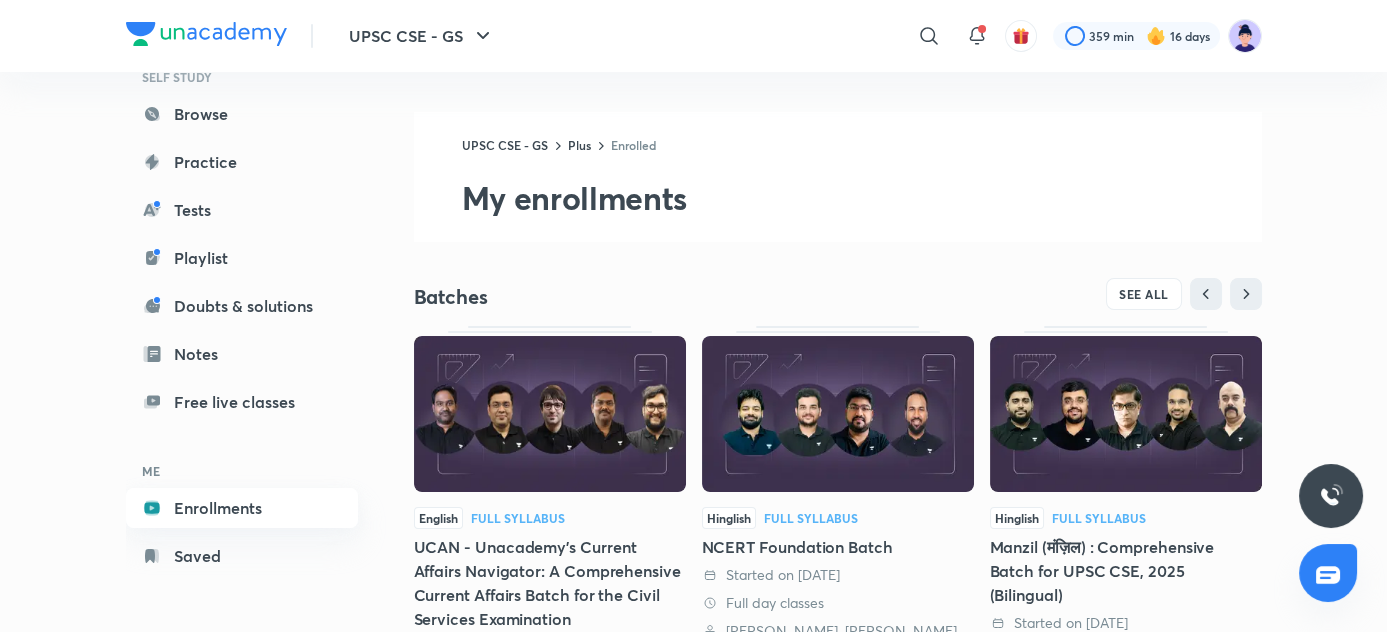click on "Enrollments" at bounding box center (242, 508) 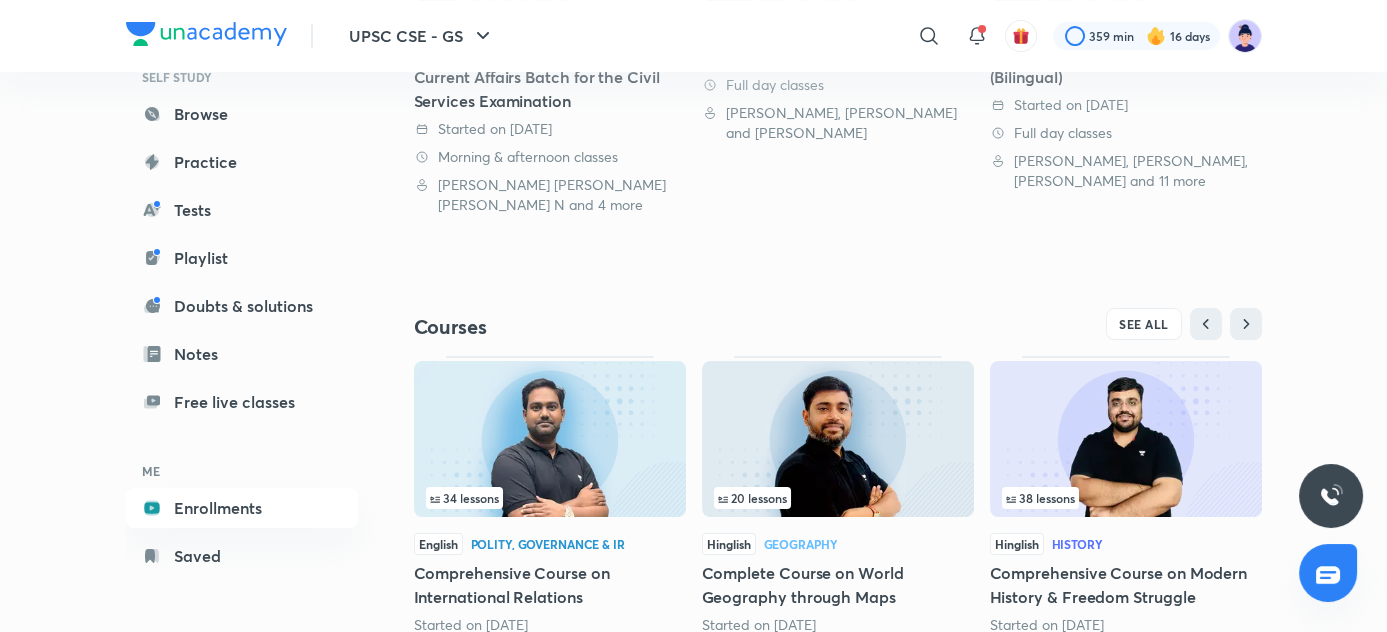 scroll, scrollTop: 586, scrollLeft: 0, axis: vertical 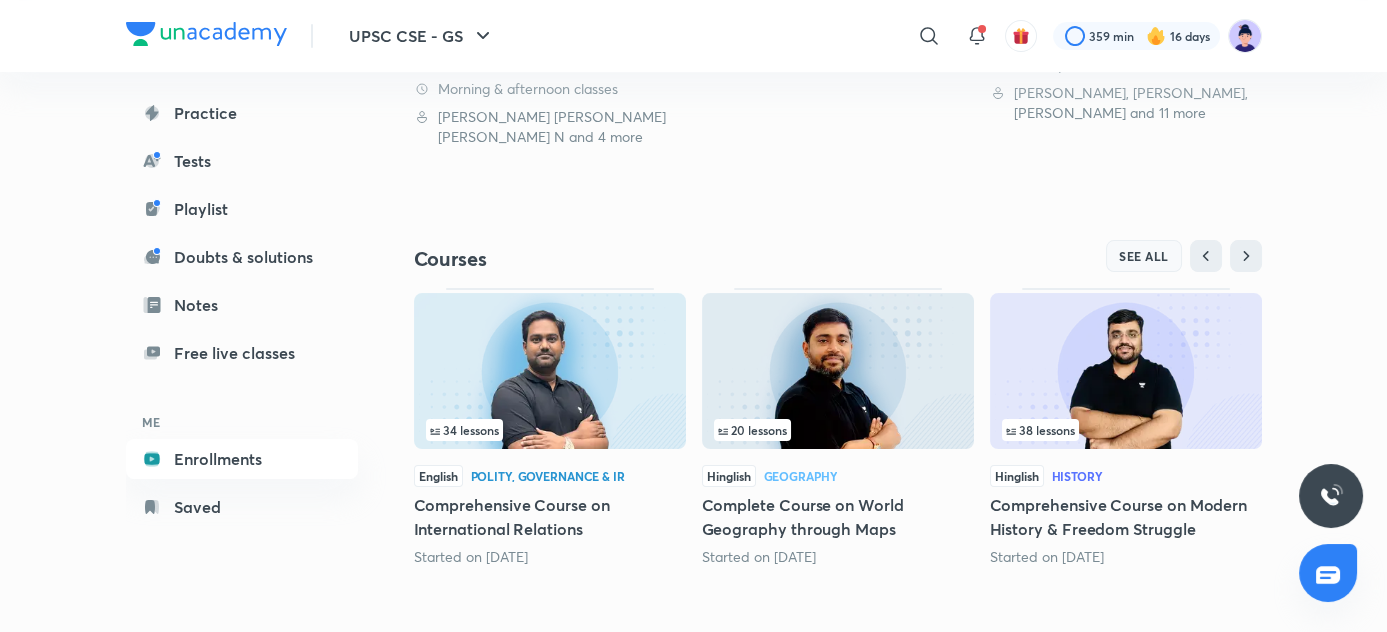 click on "SEE ALL" at bounding box center [1144, 256] 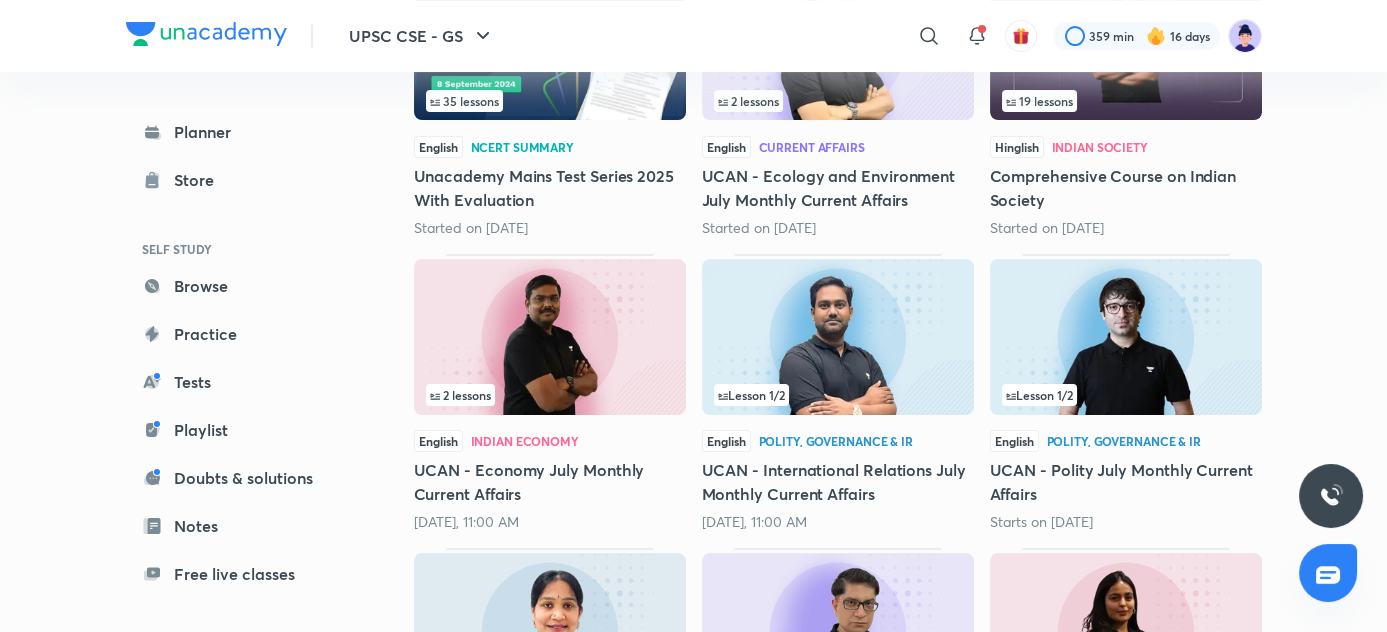 scroll, scrollTop: 945, scrollLeft: 0, axis: vertical 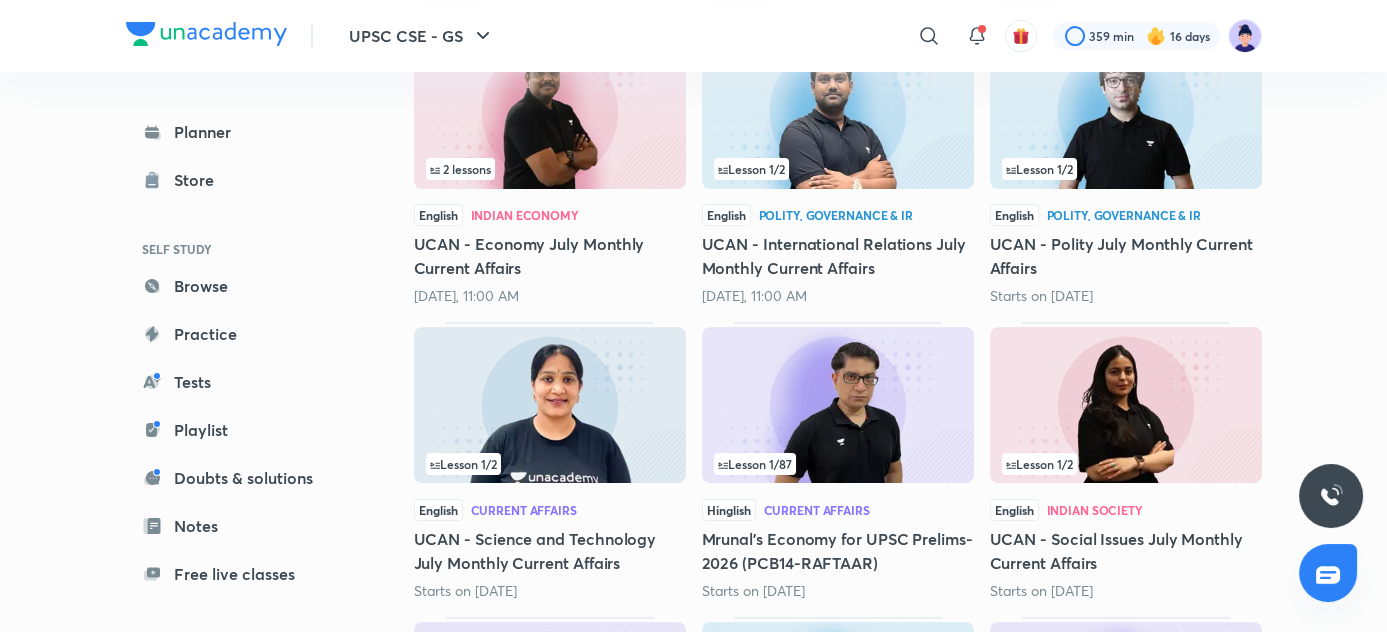 click on "Mrunal’s Economy for UPSC Prelims-2026 (PCB14-RAFTAAR)" at bounding box center (838, 551) 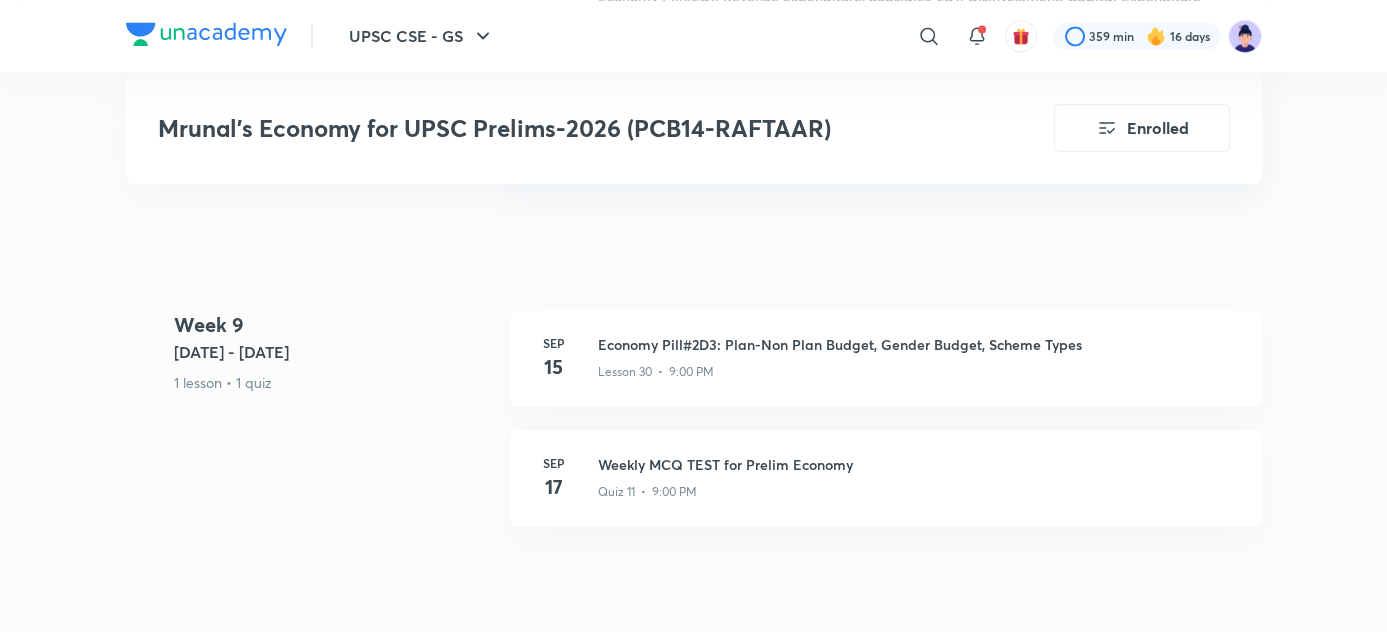 scroll, scrollTop: 6142, scrollLeft: 0, axis: vertical 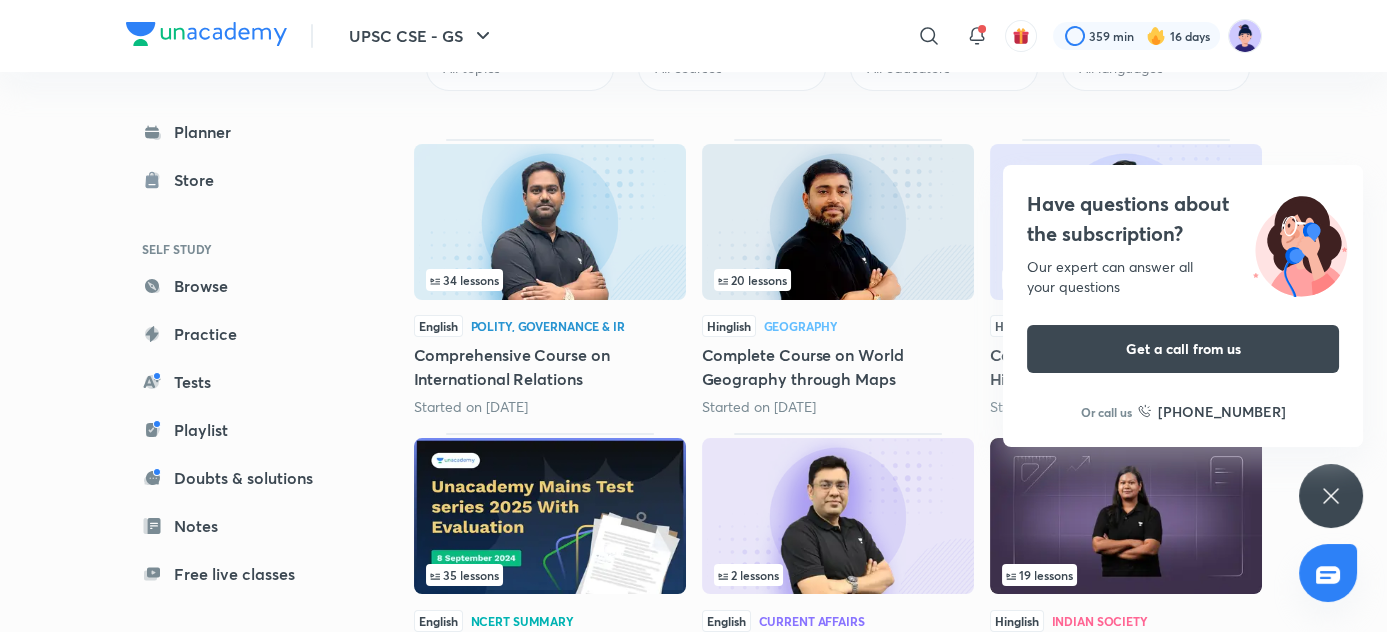 click on "Our expert can answer all your questions" at bounding box center [1183, 277] 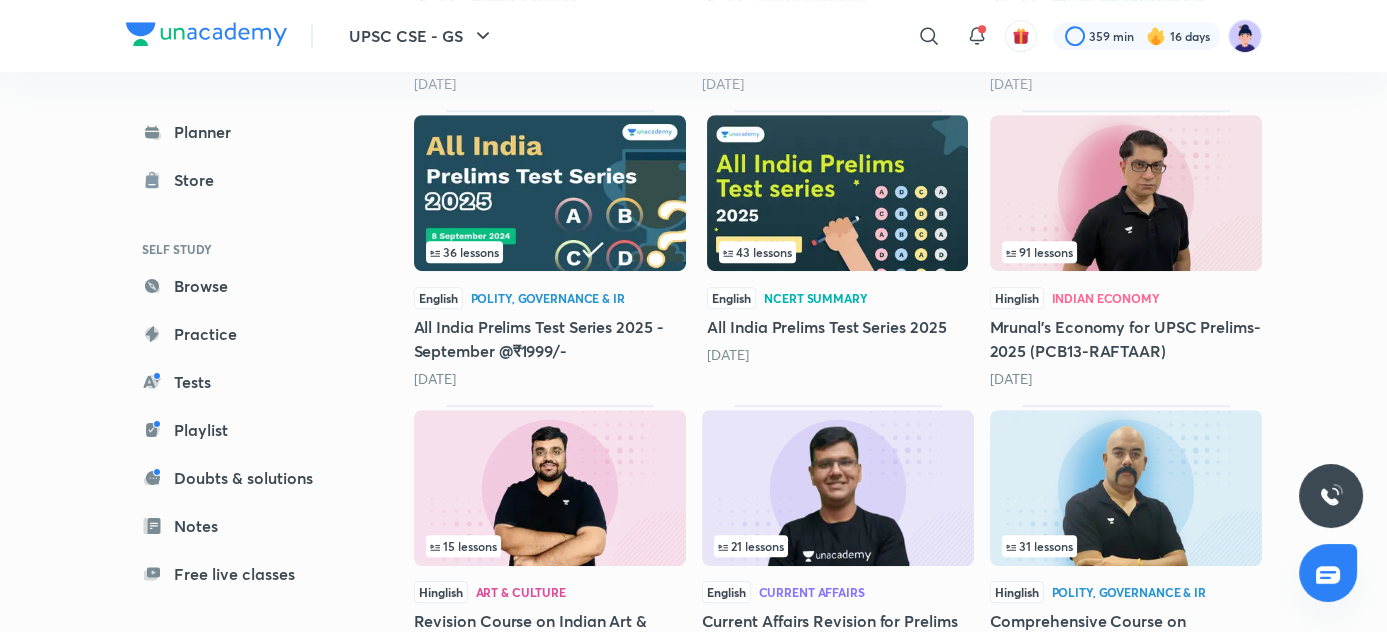 scroll, scrollTop: 2040, scrollLeft: 0, axis: vertical 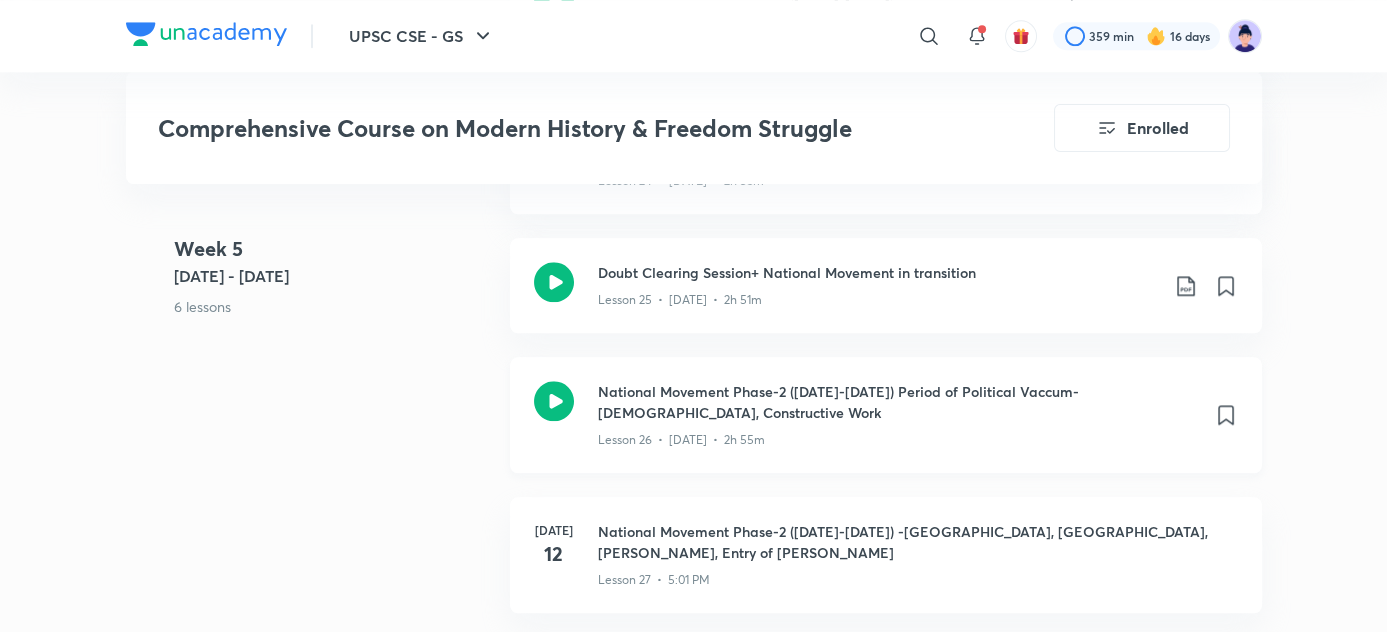 click on "National Movement Phase-2 ([DATE]-[DATE]) Period of Political Vaccum- [DEMOGRAPHIC_DATA], Constructive Work" at bounding box center [898, -3463] 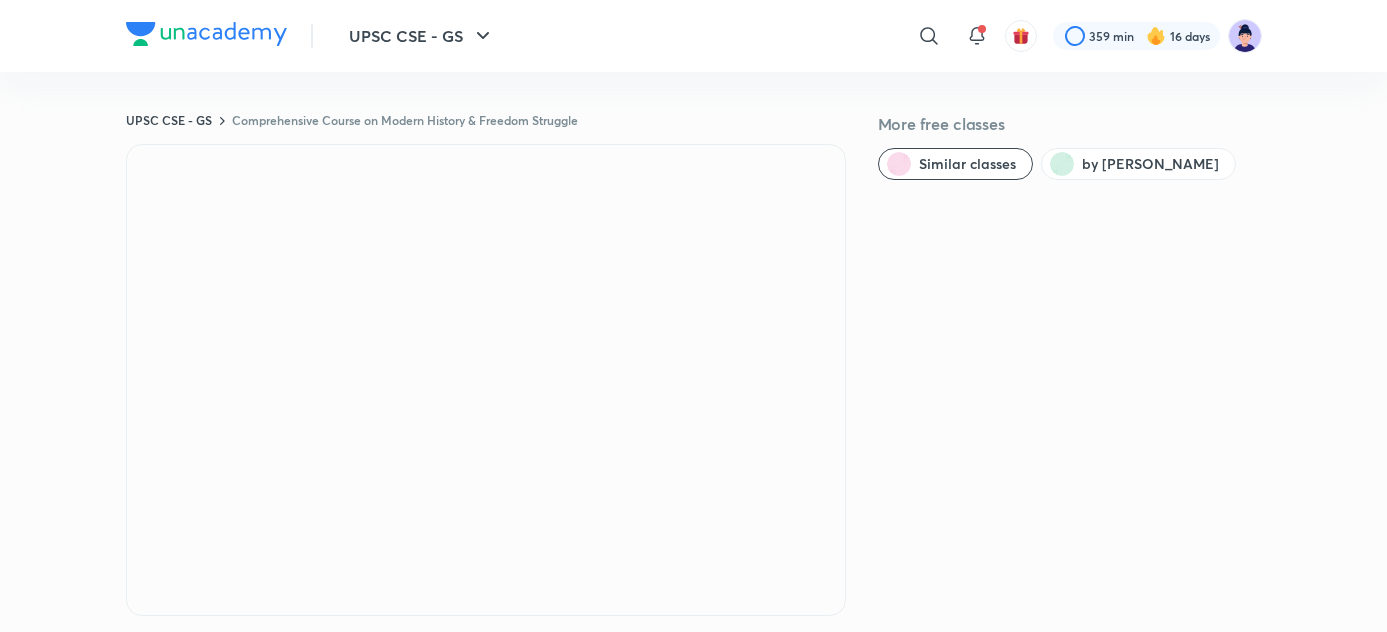 scroll, scrollTop: 0, scrollLeft: 0, axis: both 